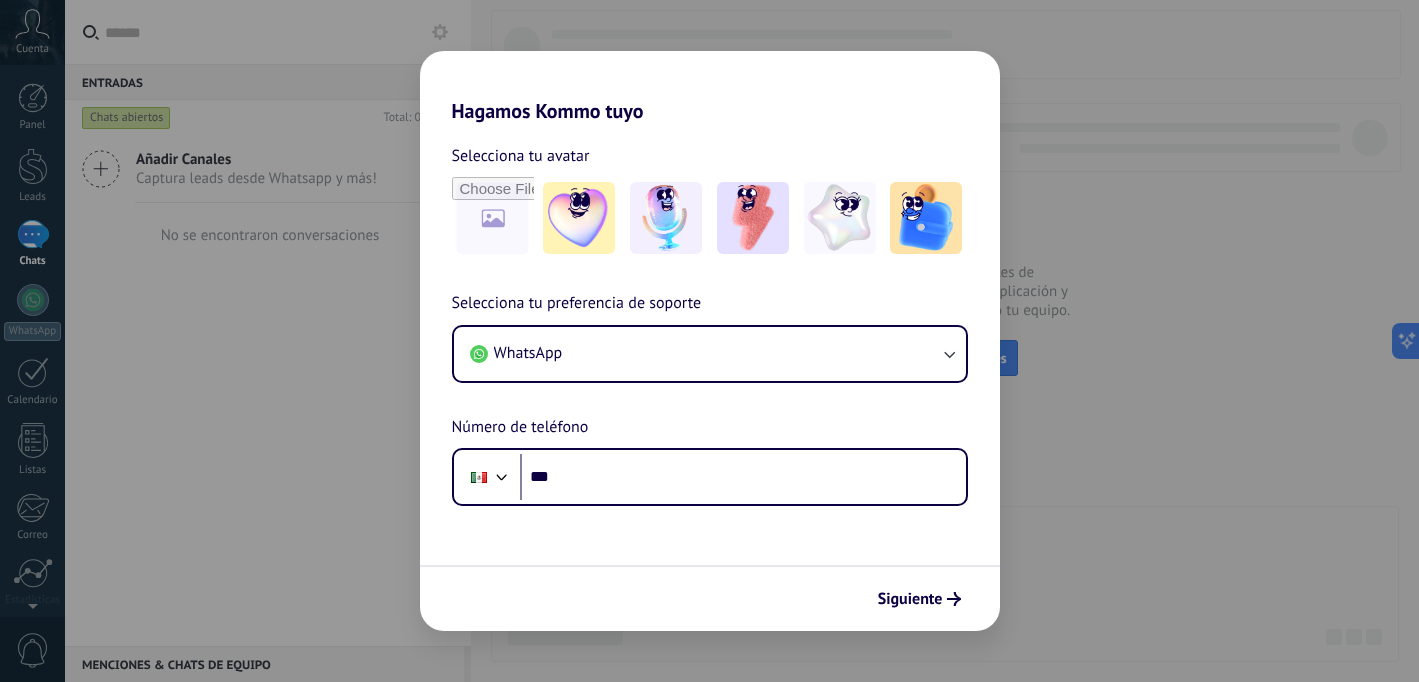 scroll, scrollTop: 0, scrollLeft: 0, axis: both 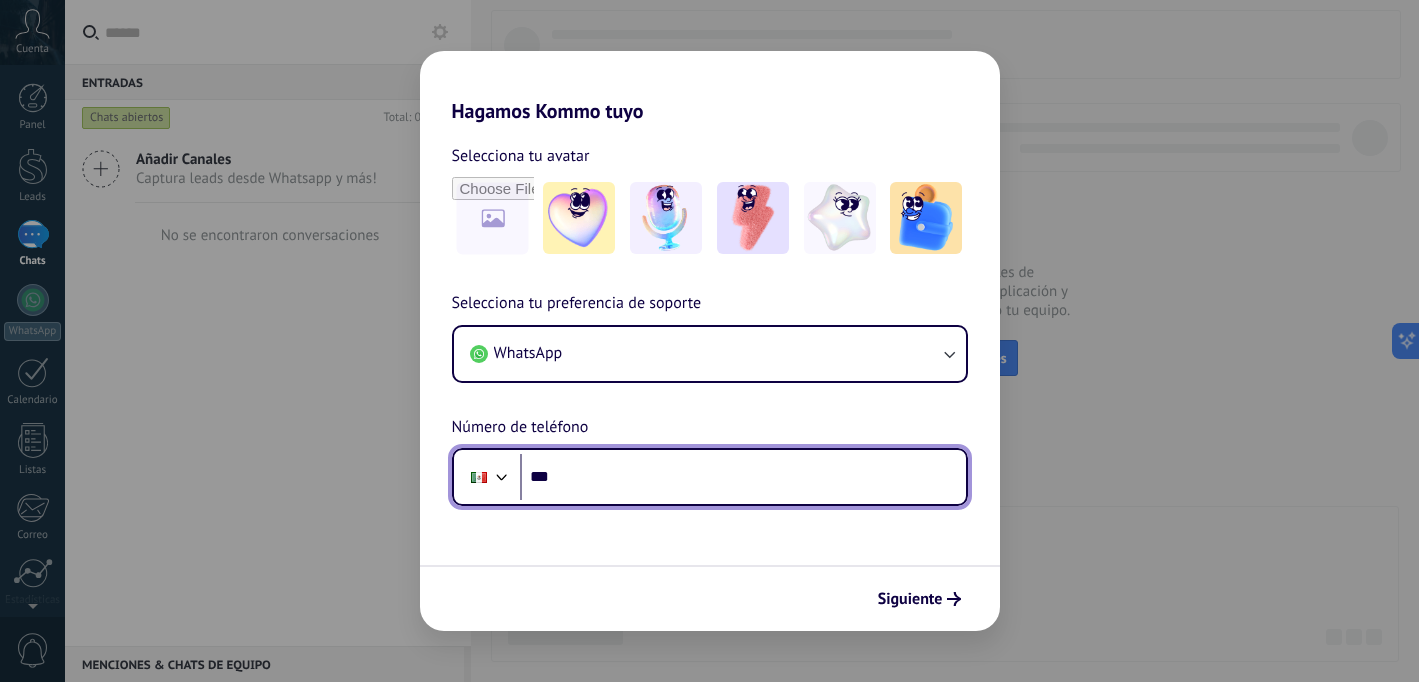 click on "***" at bounding box center (743, 477) 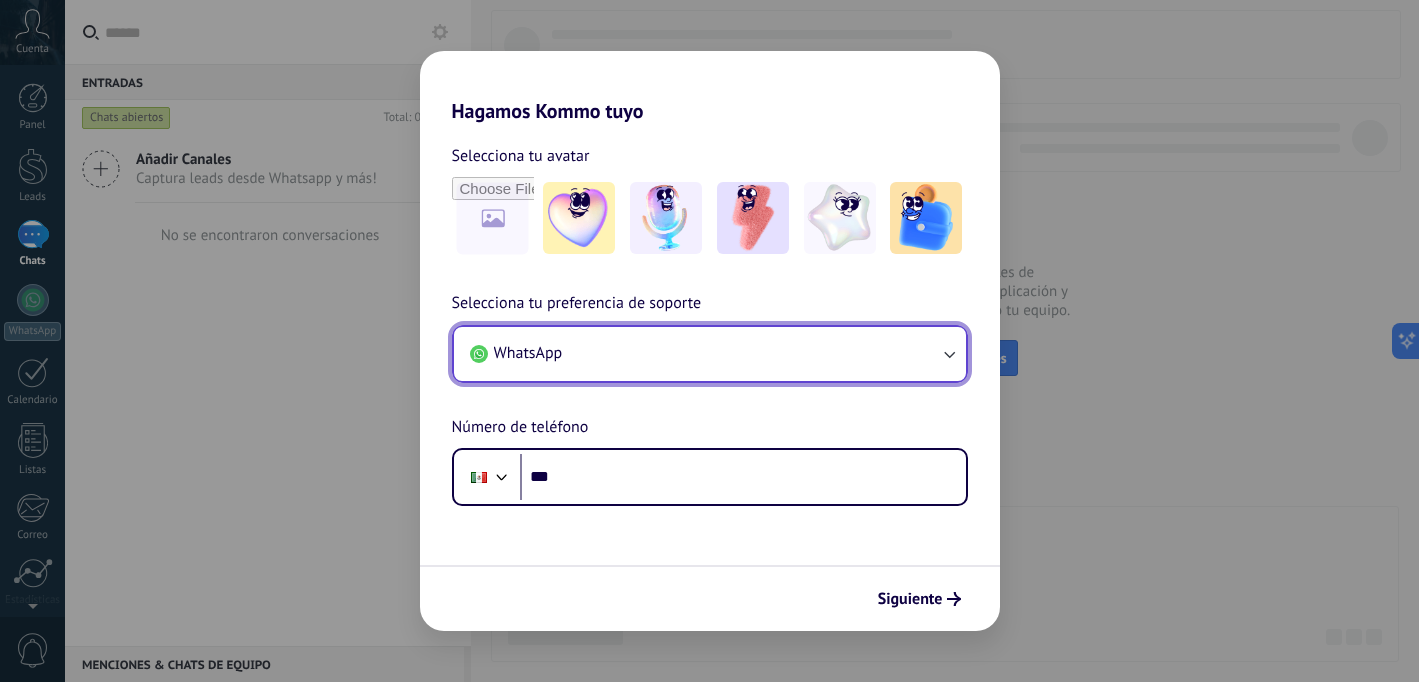 click 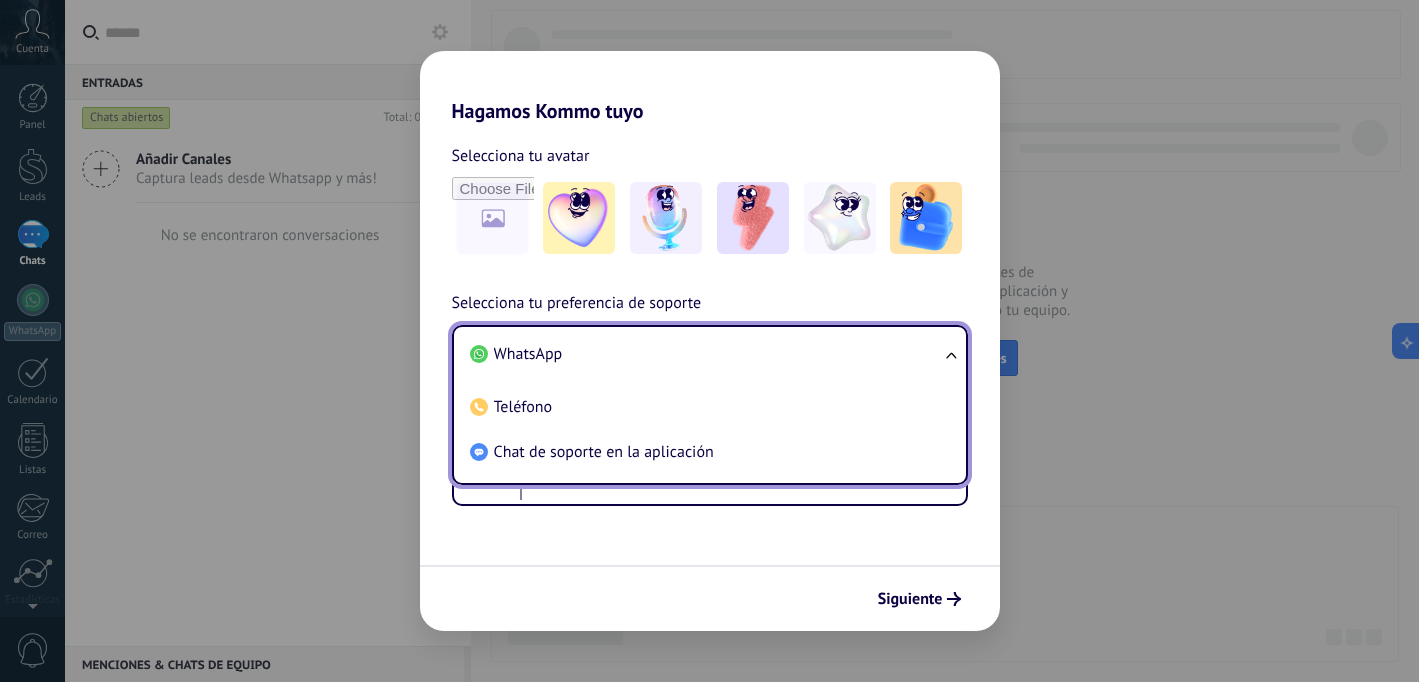 click on "WhatsApp" at bounding box center (706, 354) 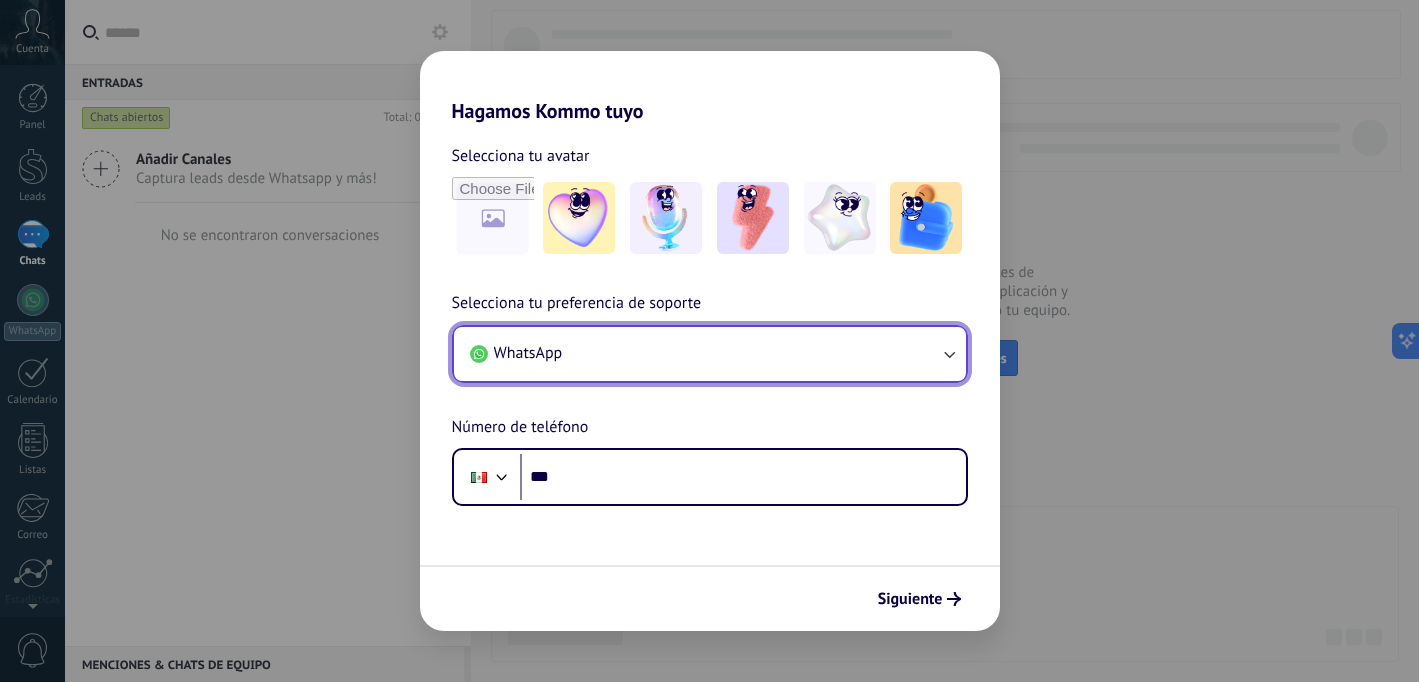 click on "WhatsApp" at bounding box center (710, 354) 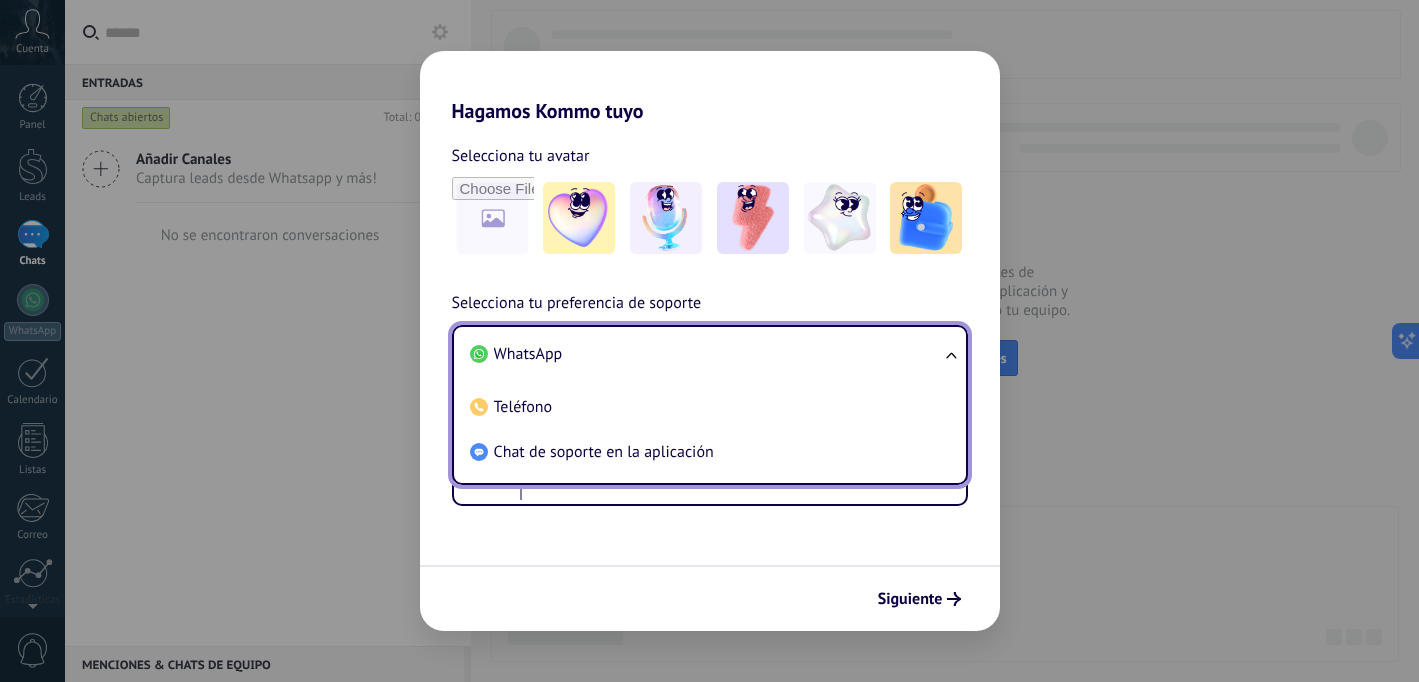 click on "WhatsApp" at bounding box center (706, 354) 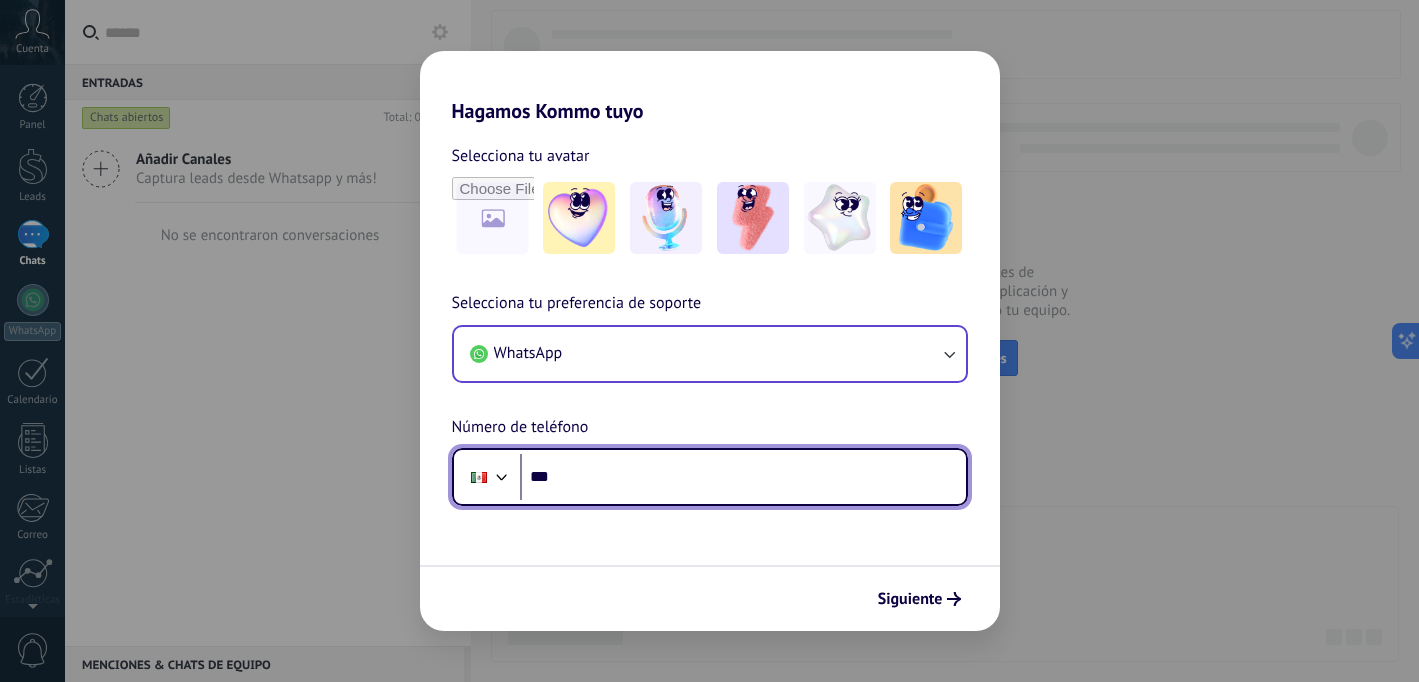 click on "***" at bounding box center [743, 477] 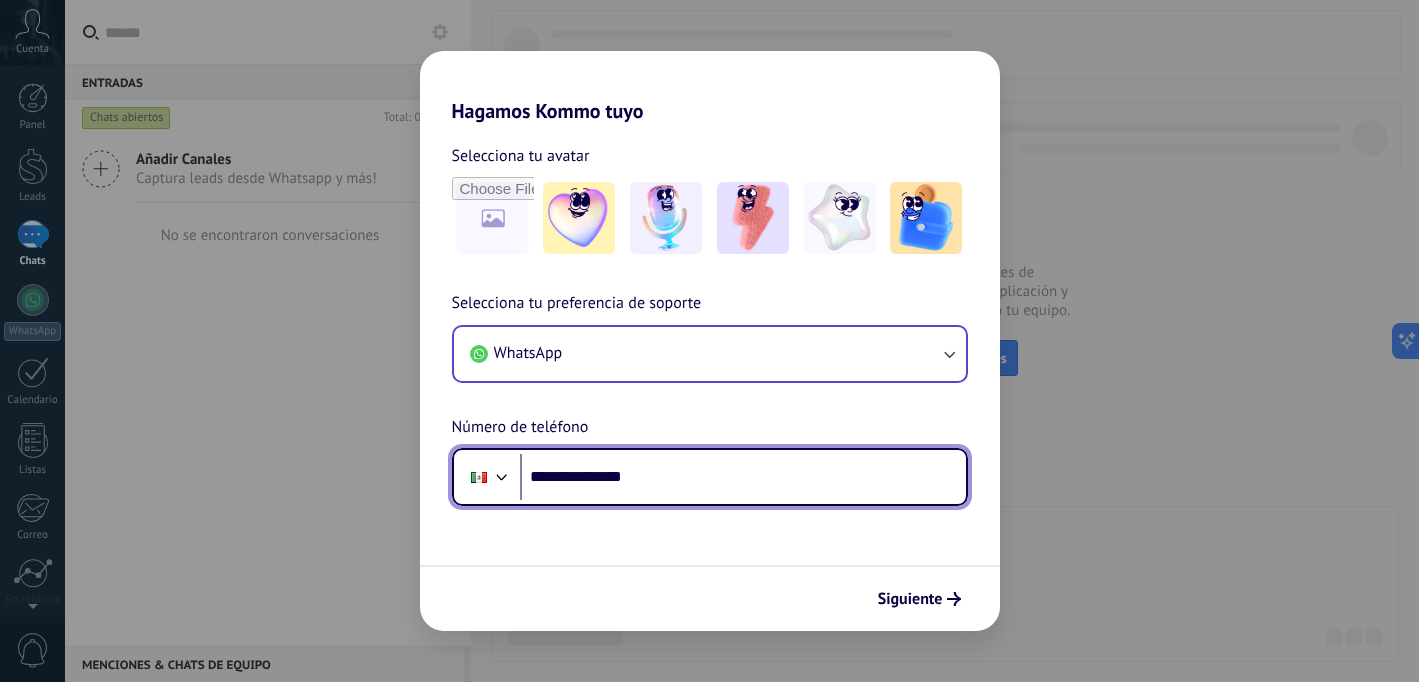 type on "**********" 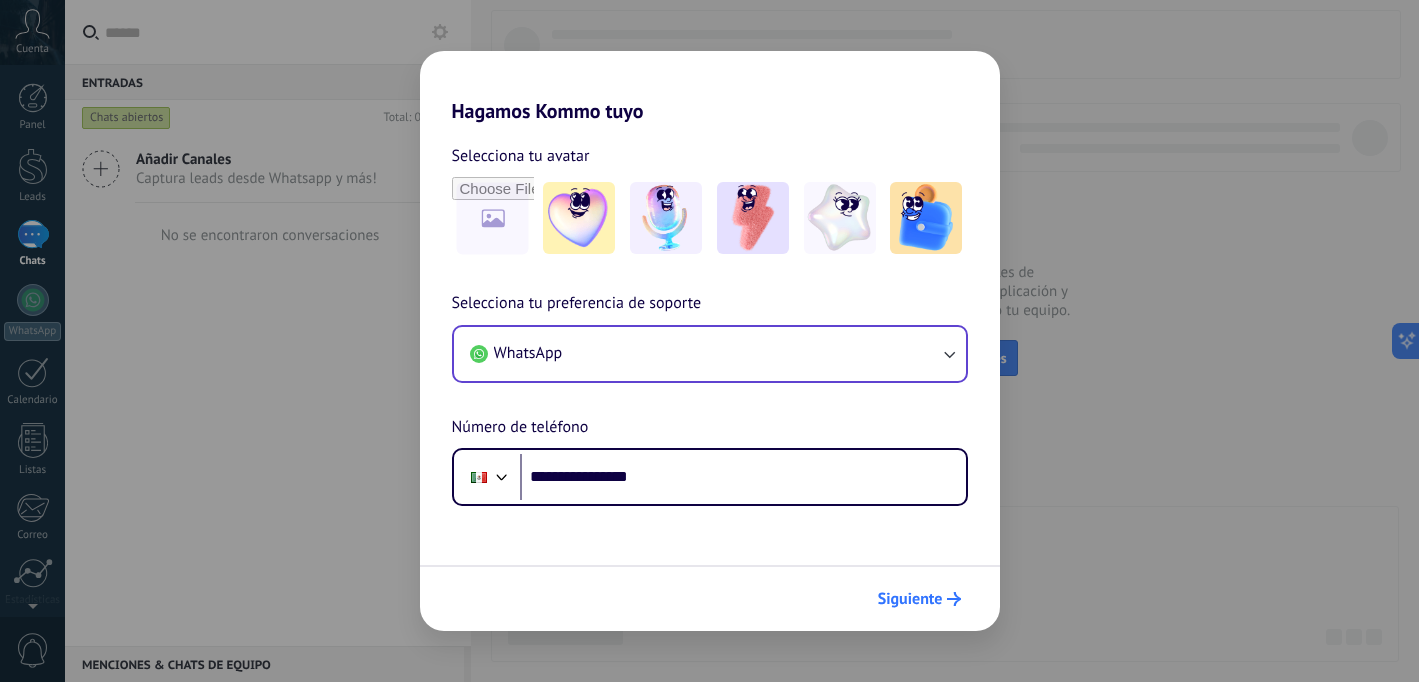 click on "Siguiente" at bounding box center (910, 599) 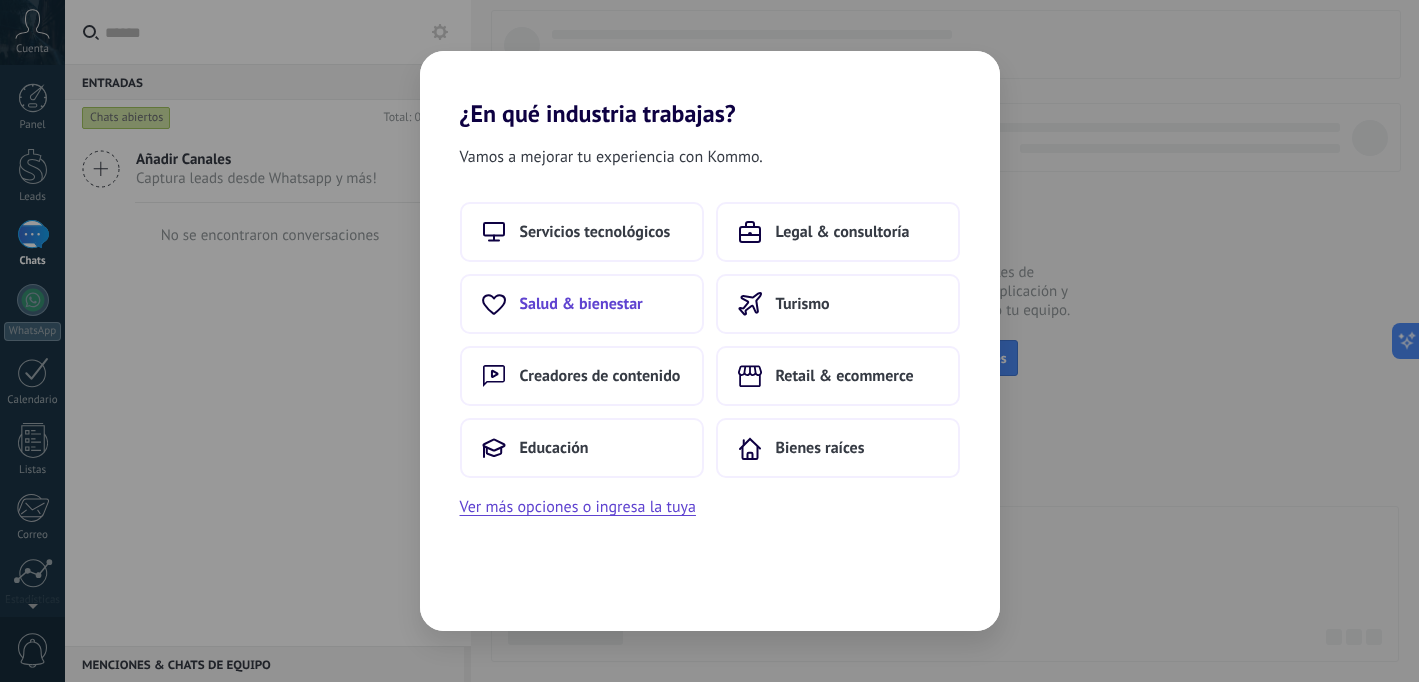click on "Salud & bienestar" at bounding box center (581, 304) 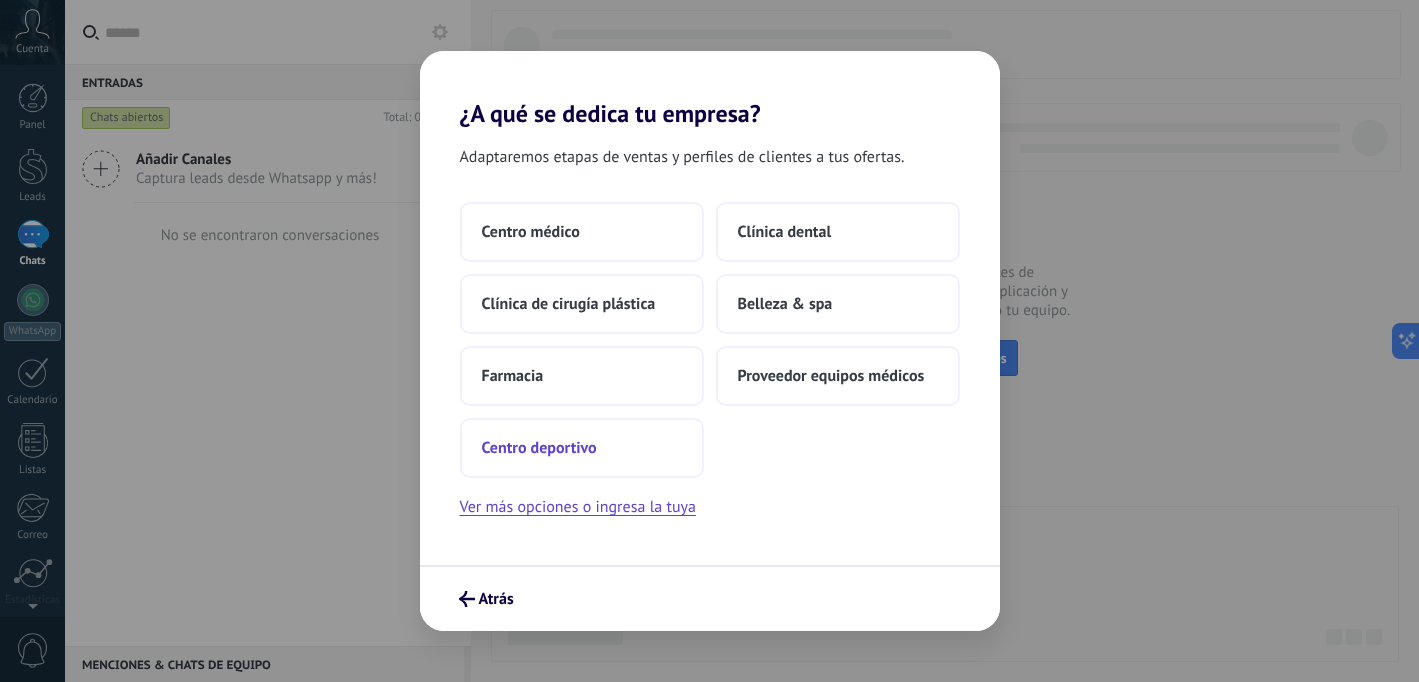 click on "Centro deportivo" at bounding box center (539, 448) 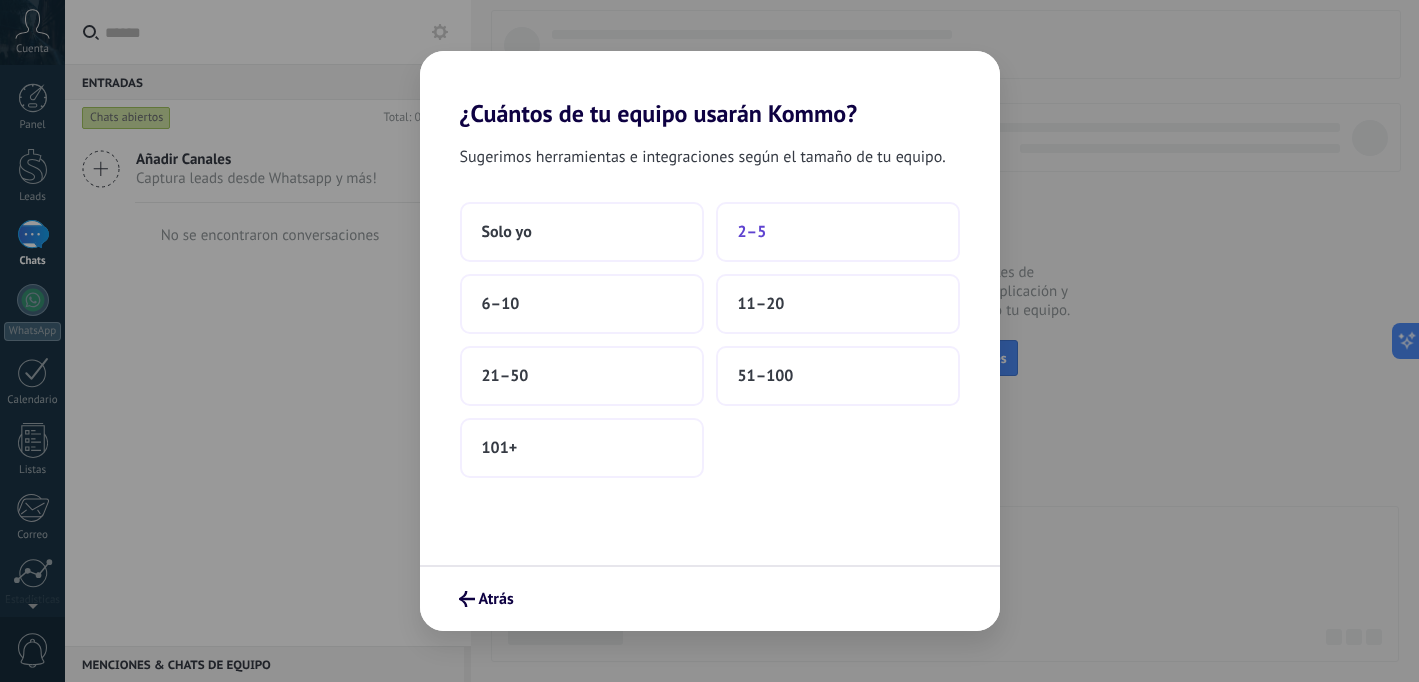 click on "2–5" at bounding box center [752, 232] 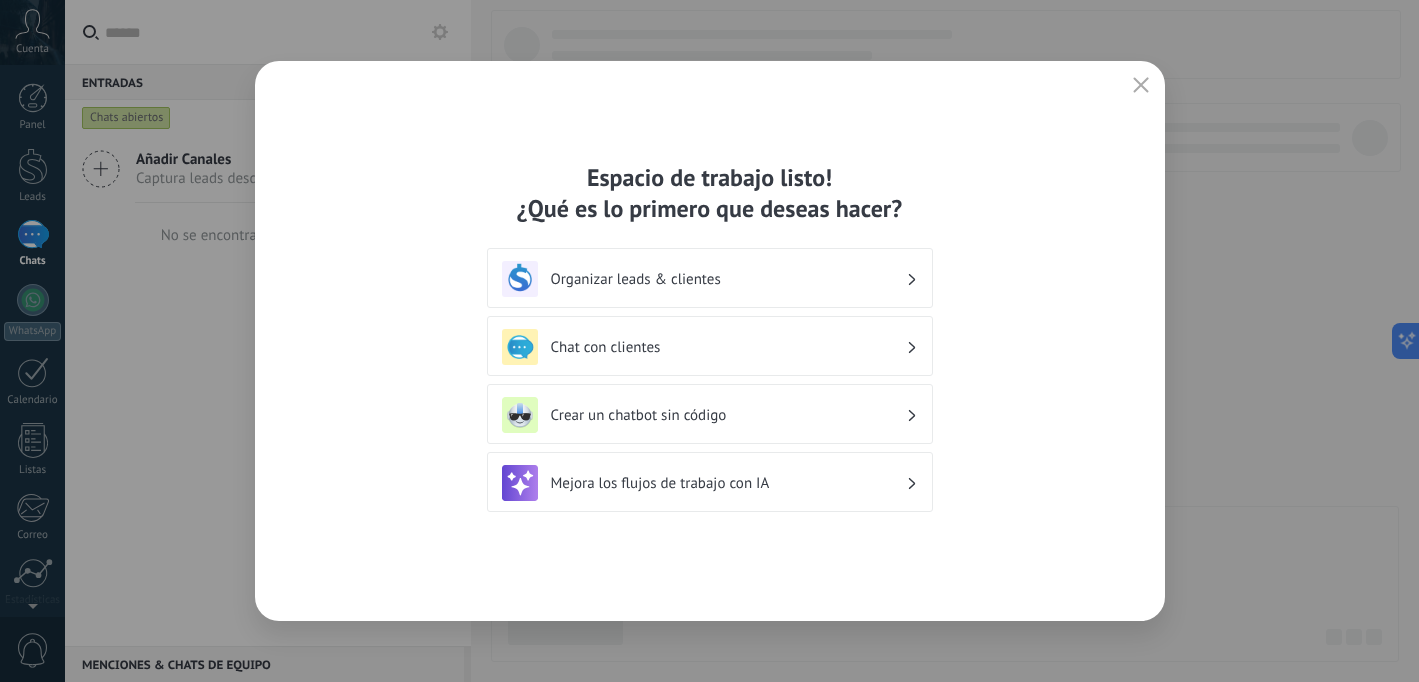 click on "Chat con clientes" at bounding box center [710, 347] 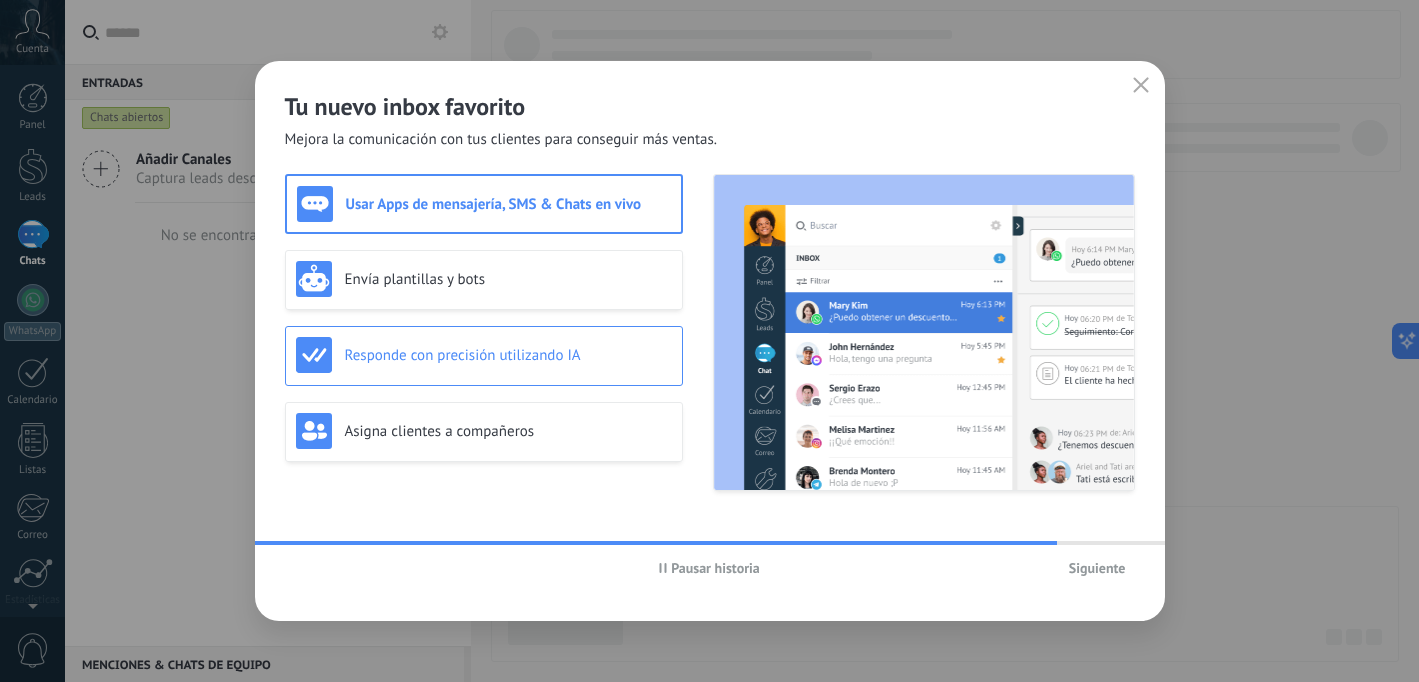 click on "Responde con precisión utilizando IA" at bounding box center (508, 355) 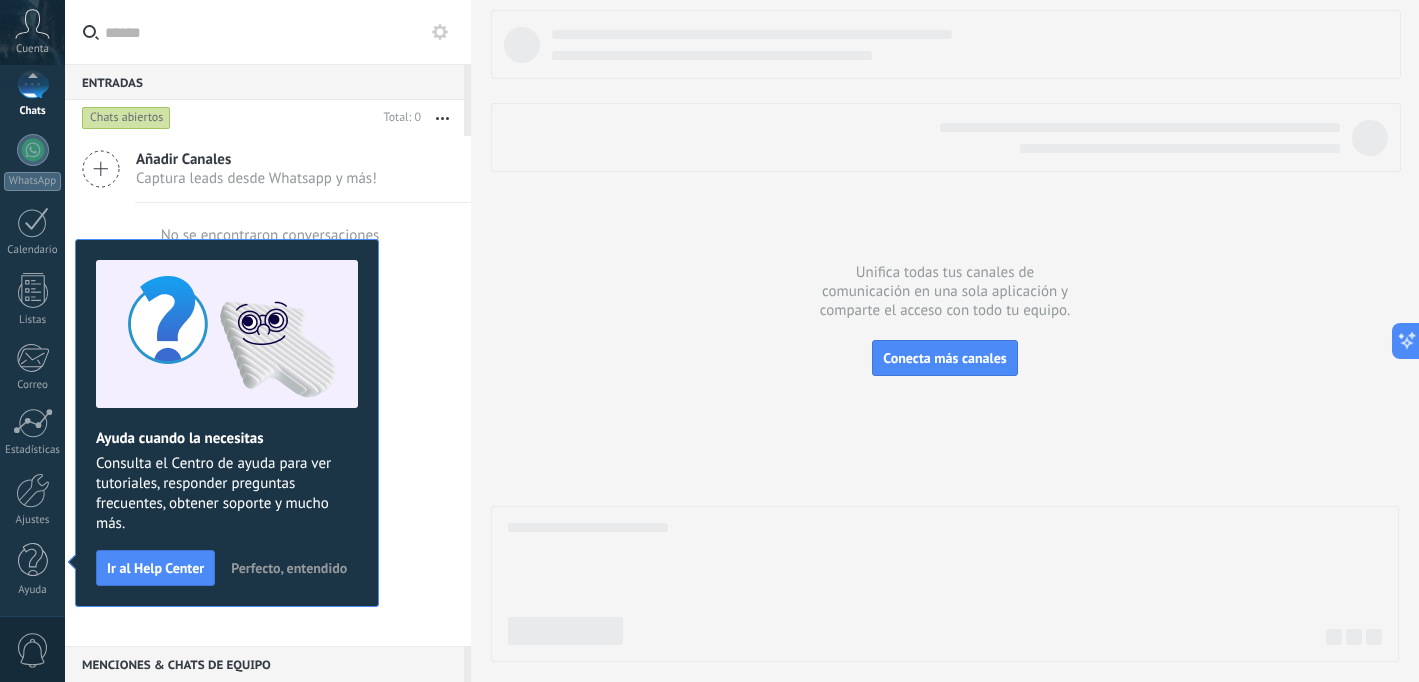scroll, scrollTop: 0, scrollLeft: 0, axis: both 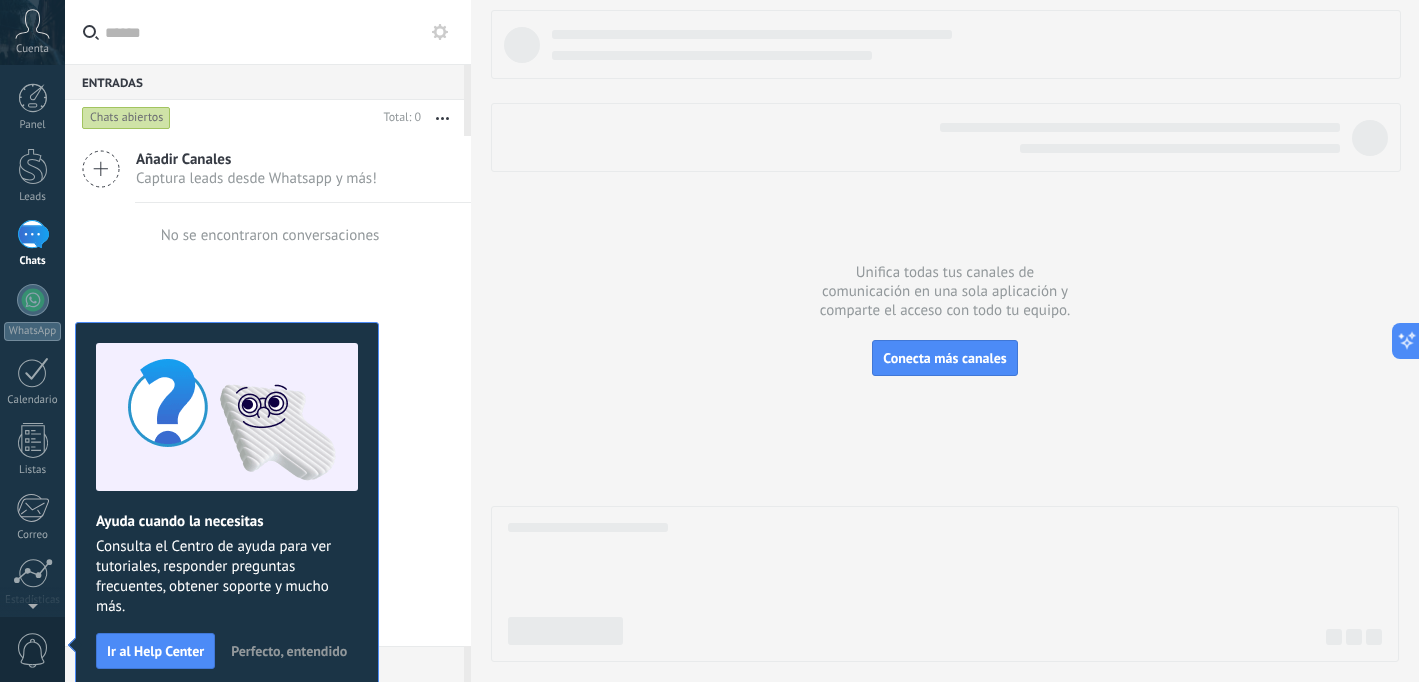 click on "Captura leads desde Whatsapp y más!" at bounding box center (256, 178) 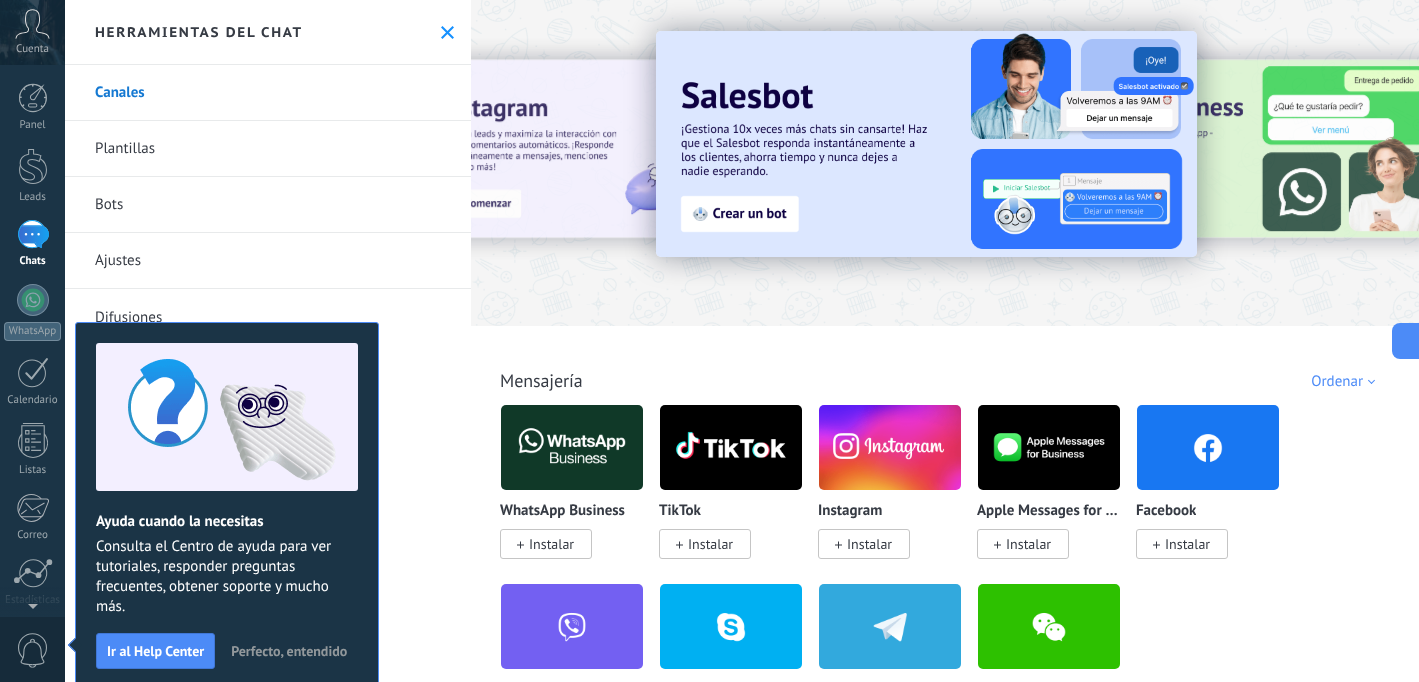 click on "Perfecto, entendido" at bounding box center (289, 651) 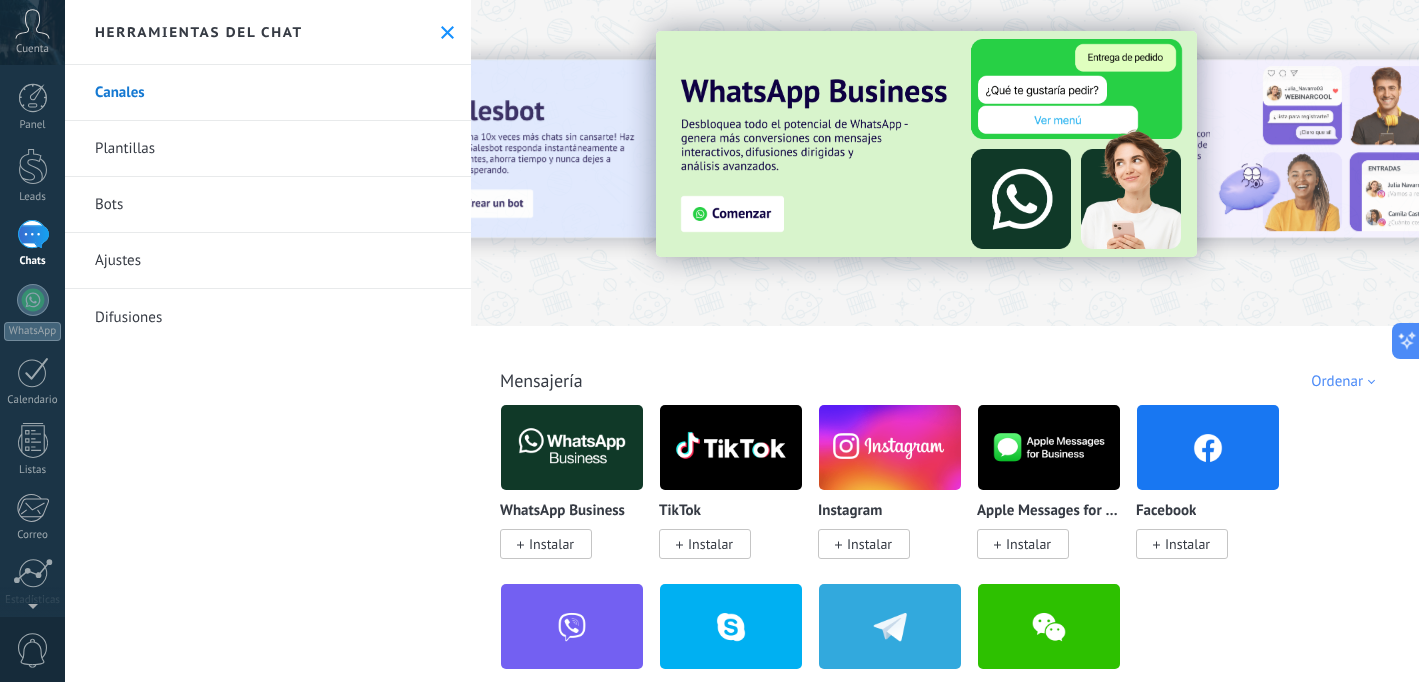 click at bounding box center (33, 234) 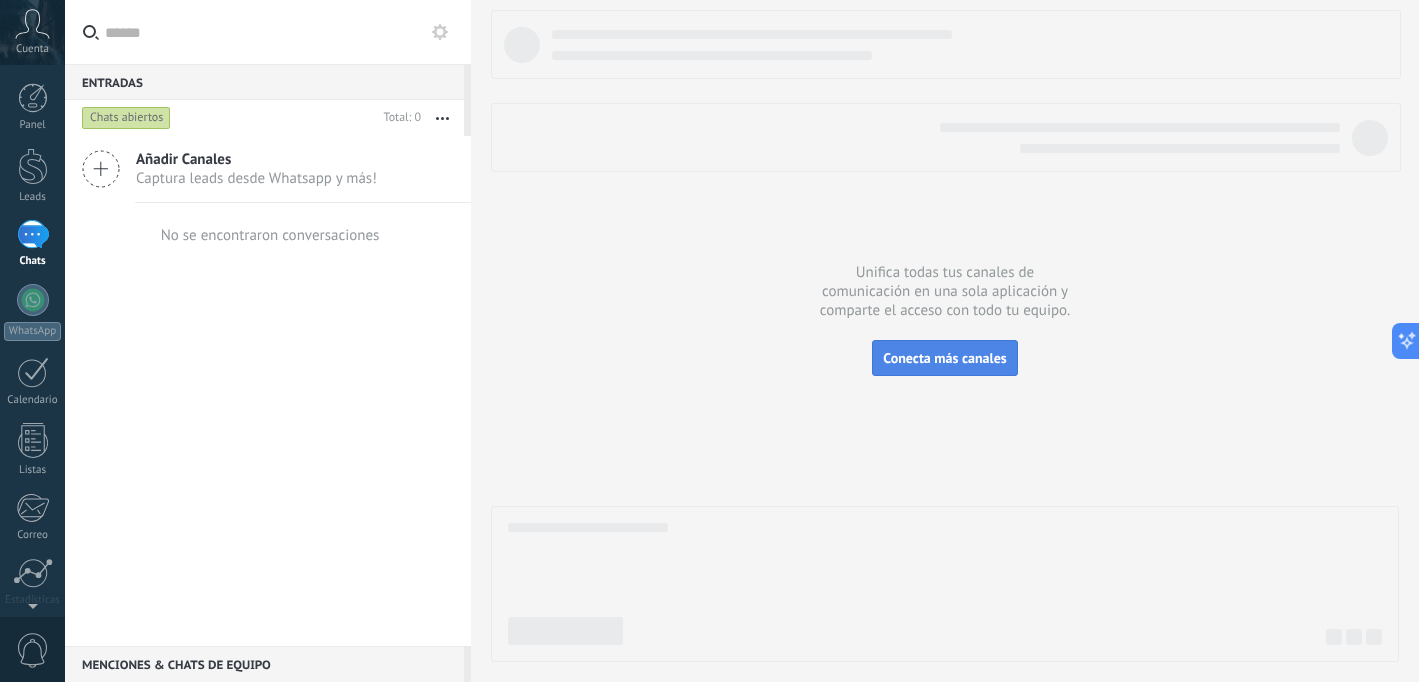click on "Conecta más canales" at bounding box center (944, 358) 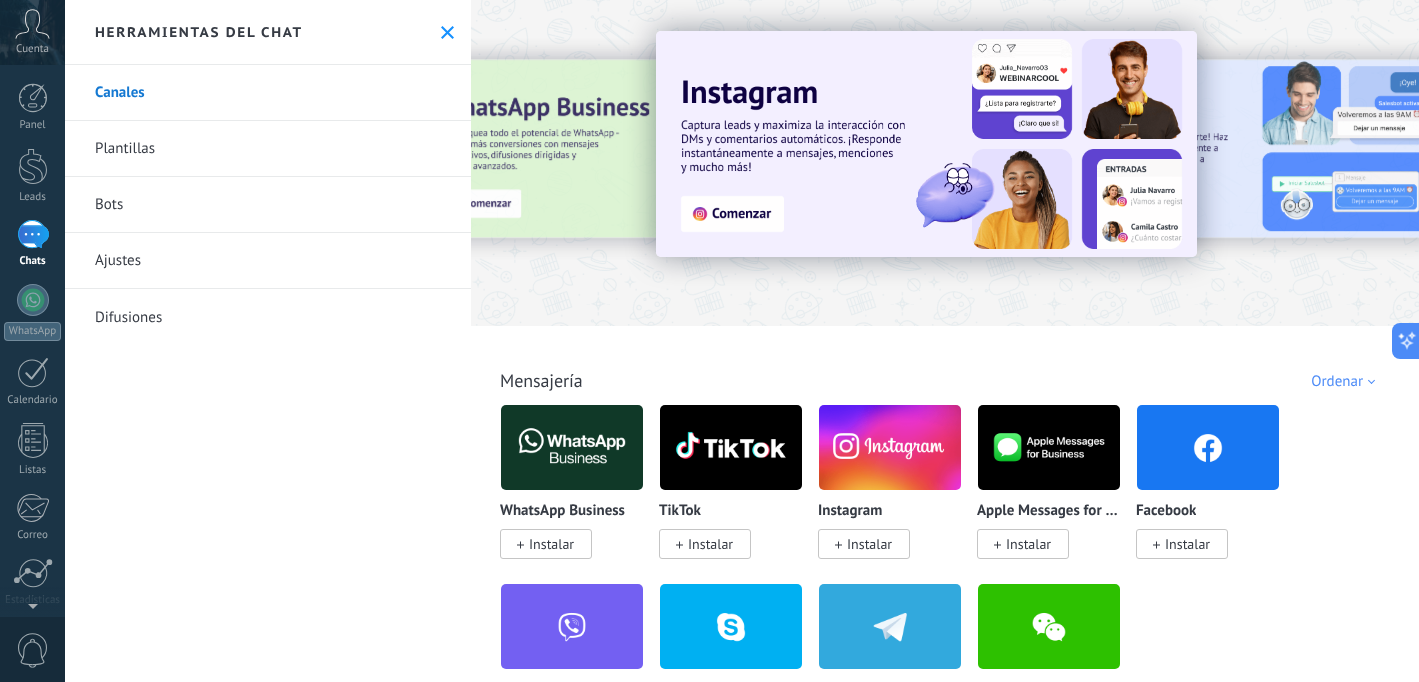 click on "Bots" at bounding box center [268, 205] 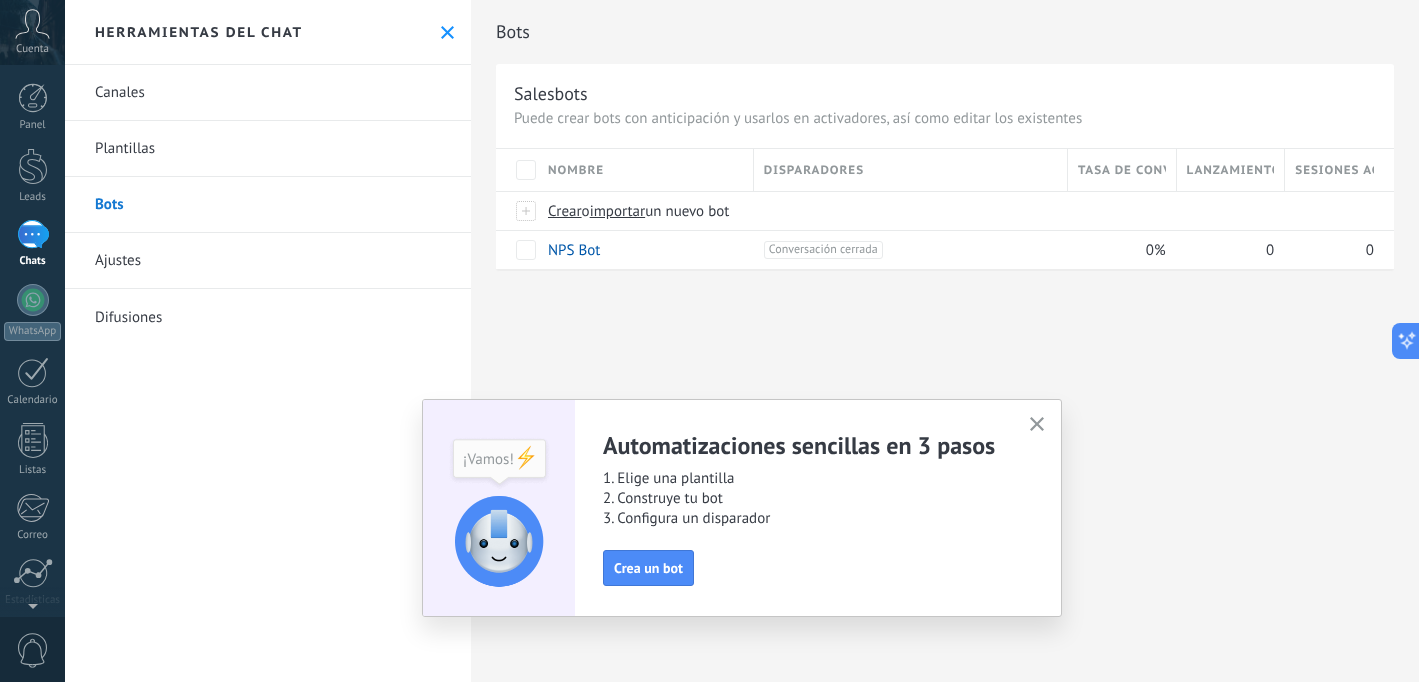 click 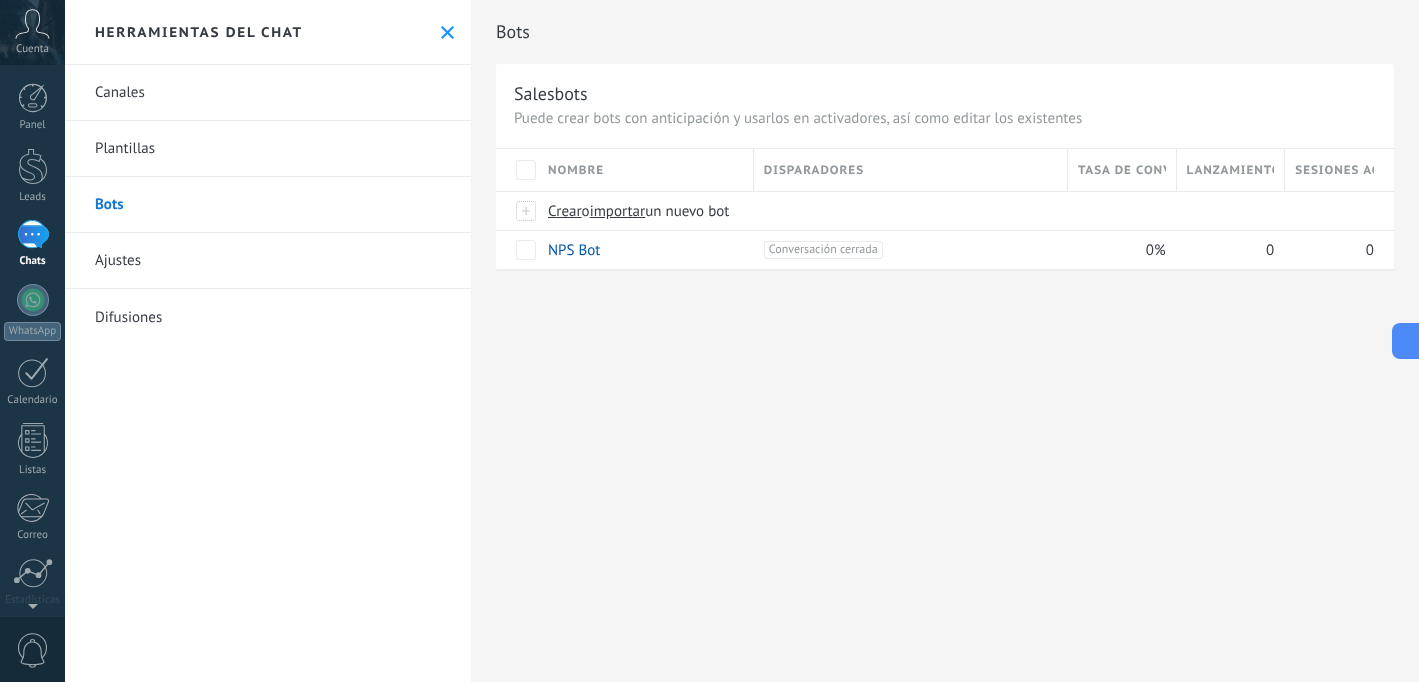 click on "Canales" at bounding box center [268, 93] 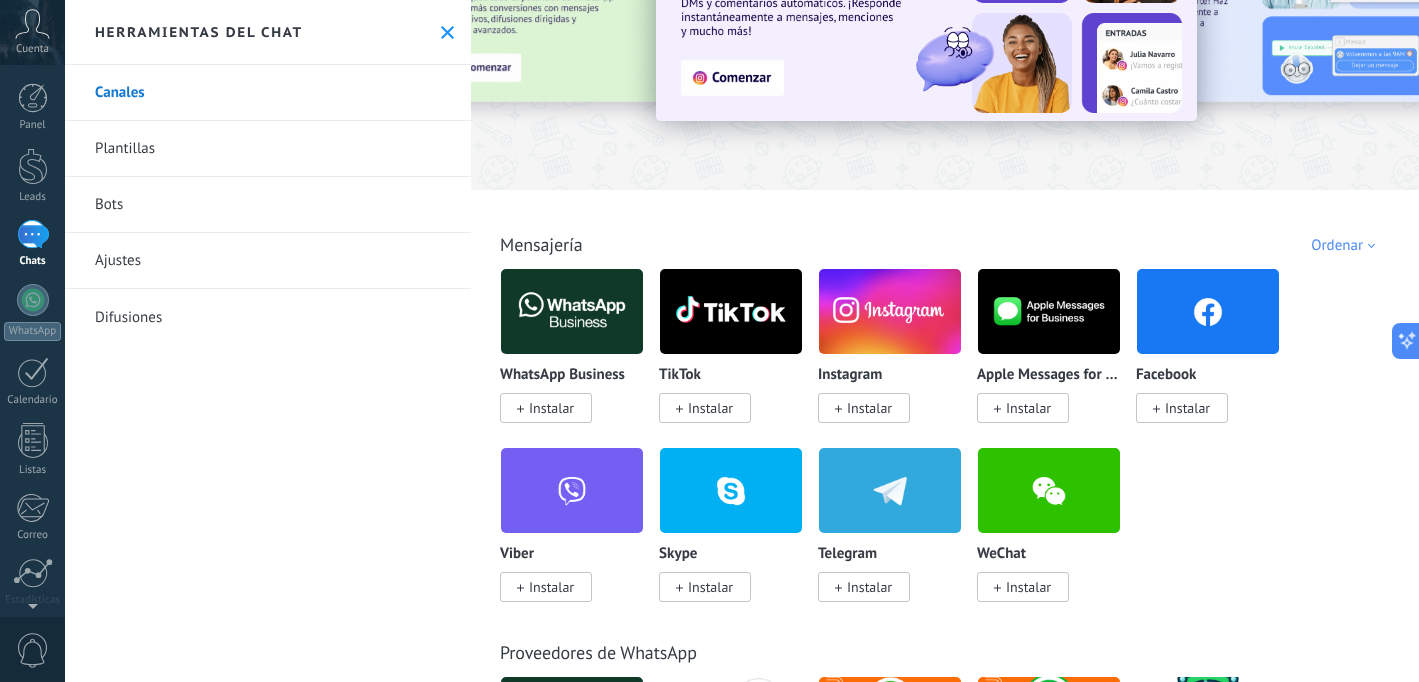 scroll, scrollTop: 137, scrollLeft: 0, axis: vertical 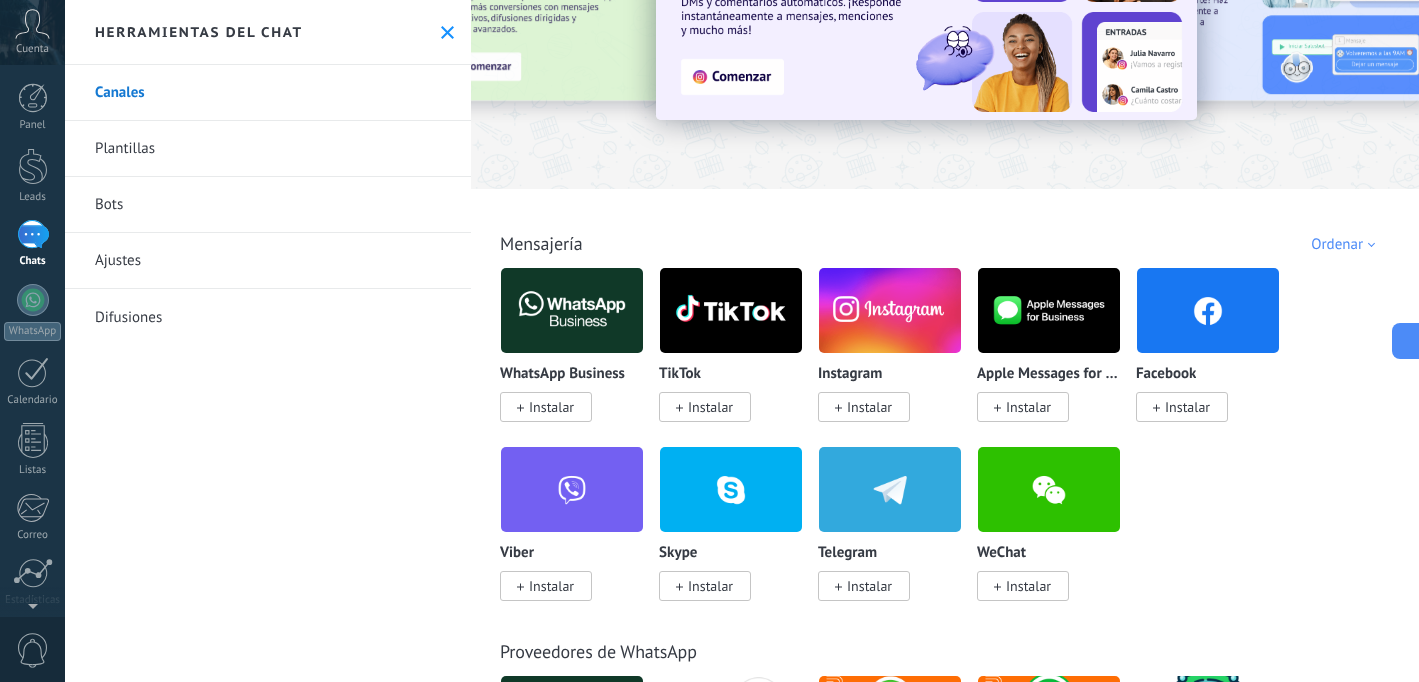 click on "Instalar" at bounding box center [869, 407] 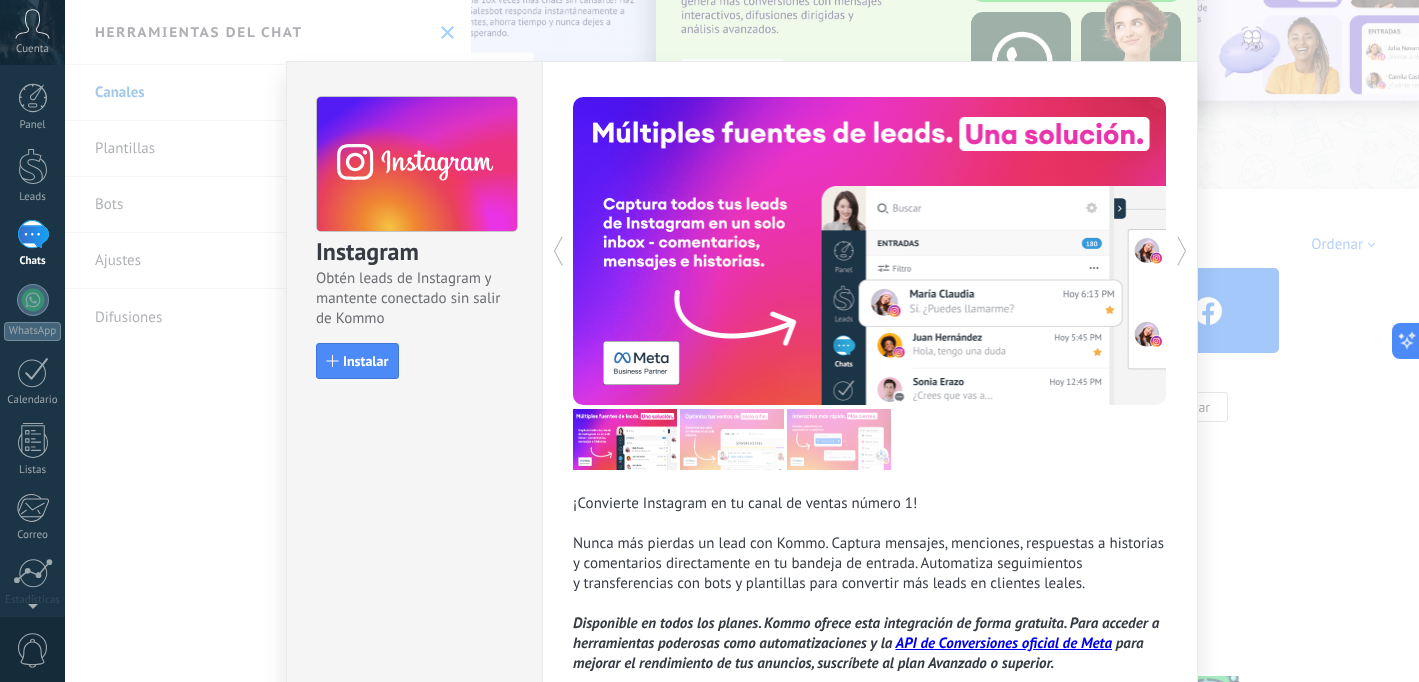 scroll, scrollTop: 0, scrollLeft: 0, axis: both 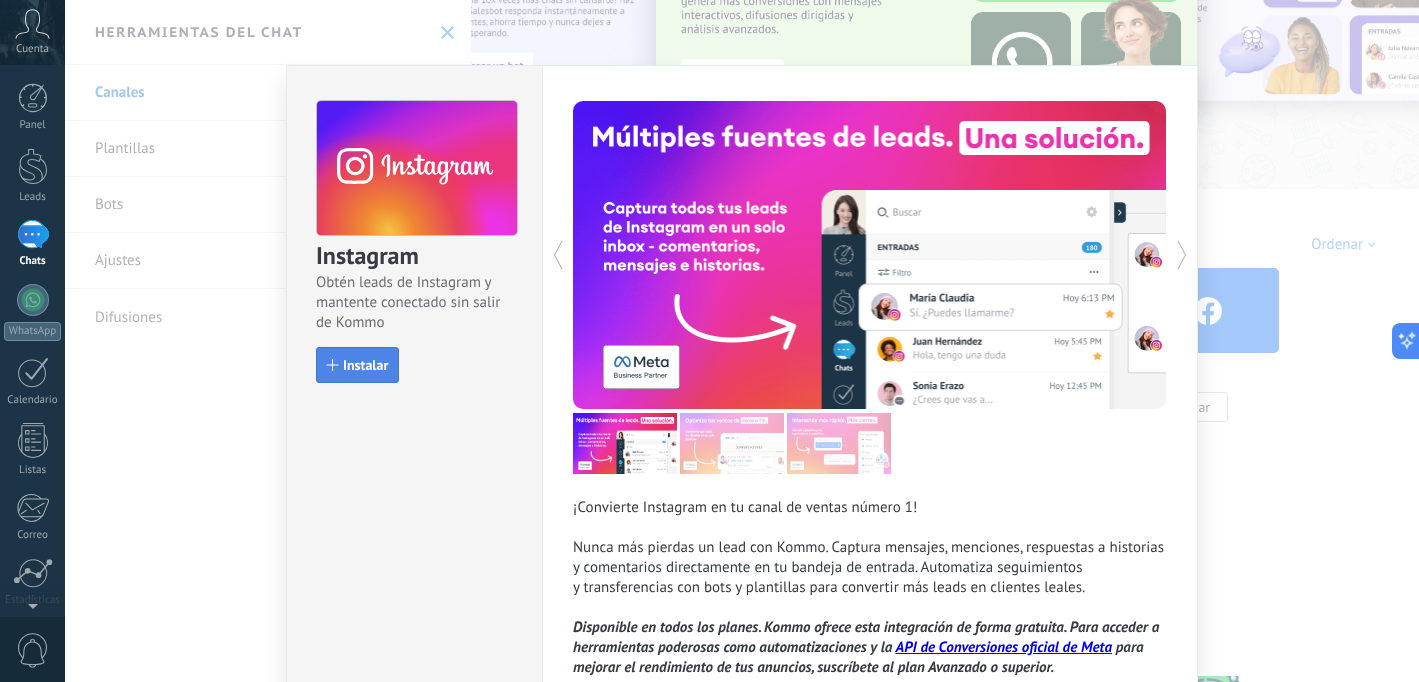 click on "Instalar" at bounding box center (365, 365) 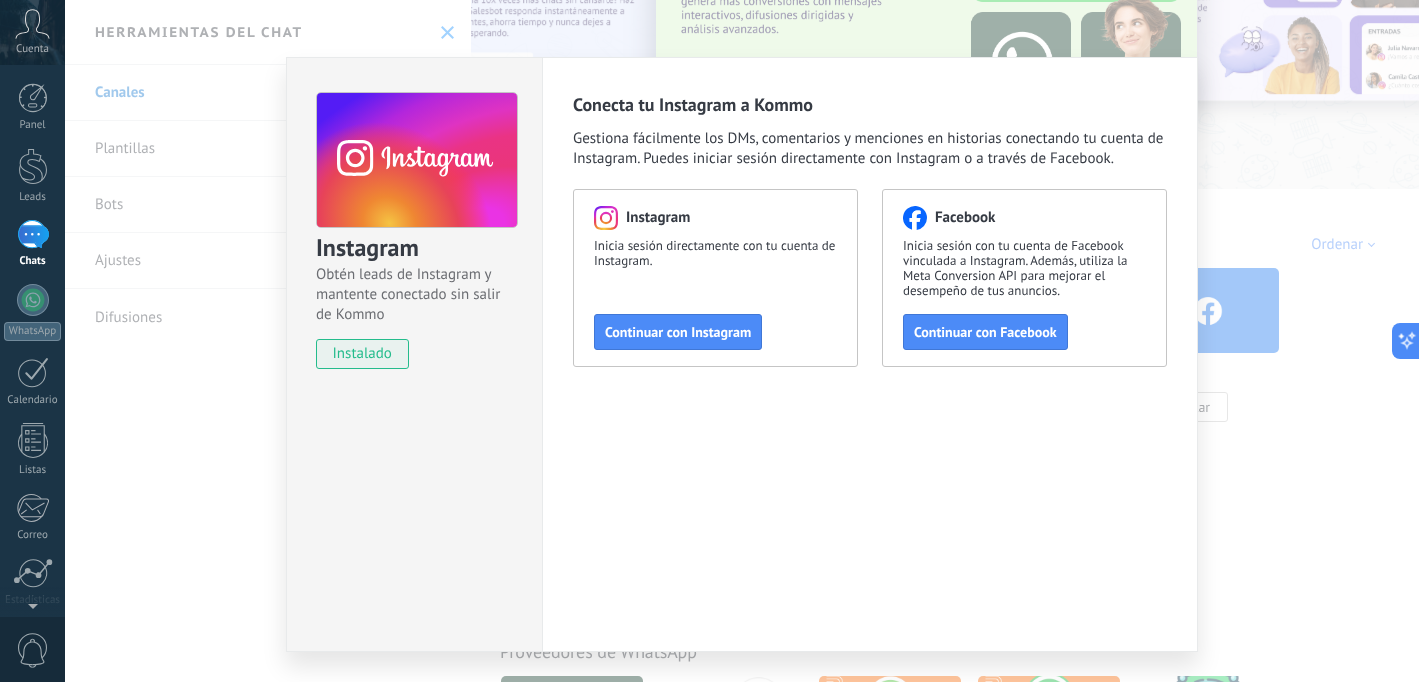 scroll, scrollTop: 9, scrollLeft: 0, axis: vertical 